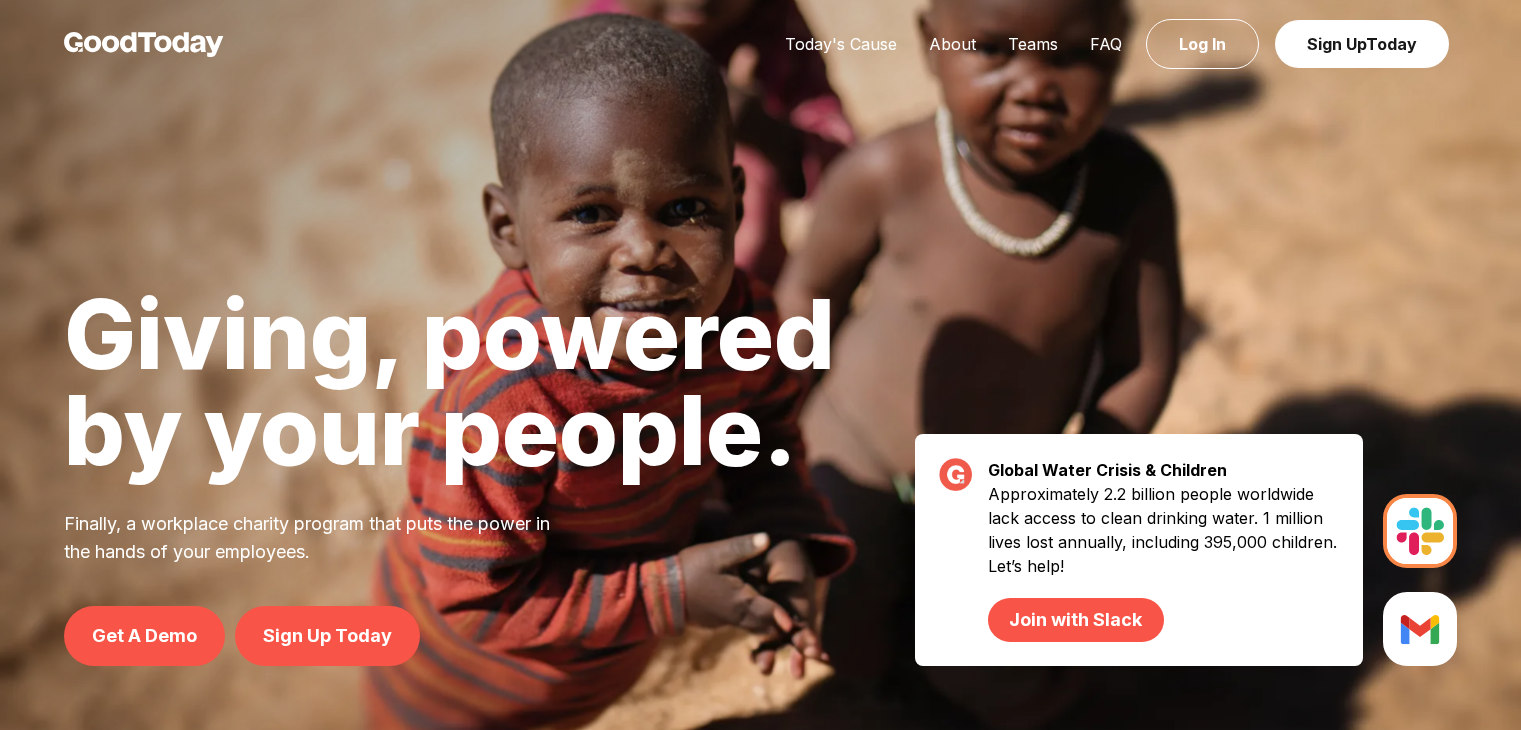 scroll, scrollTop: 0, scrollLeft: 0, axis: both 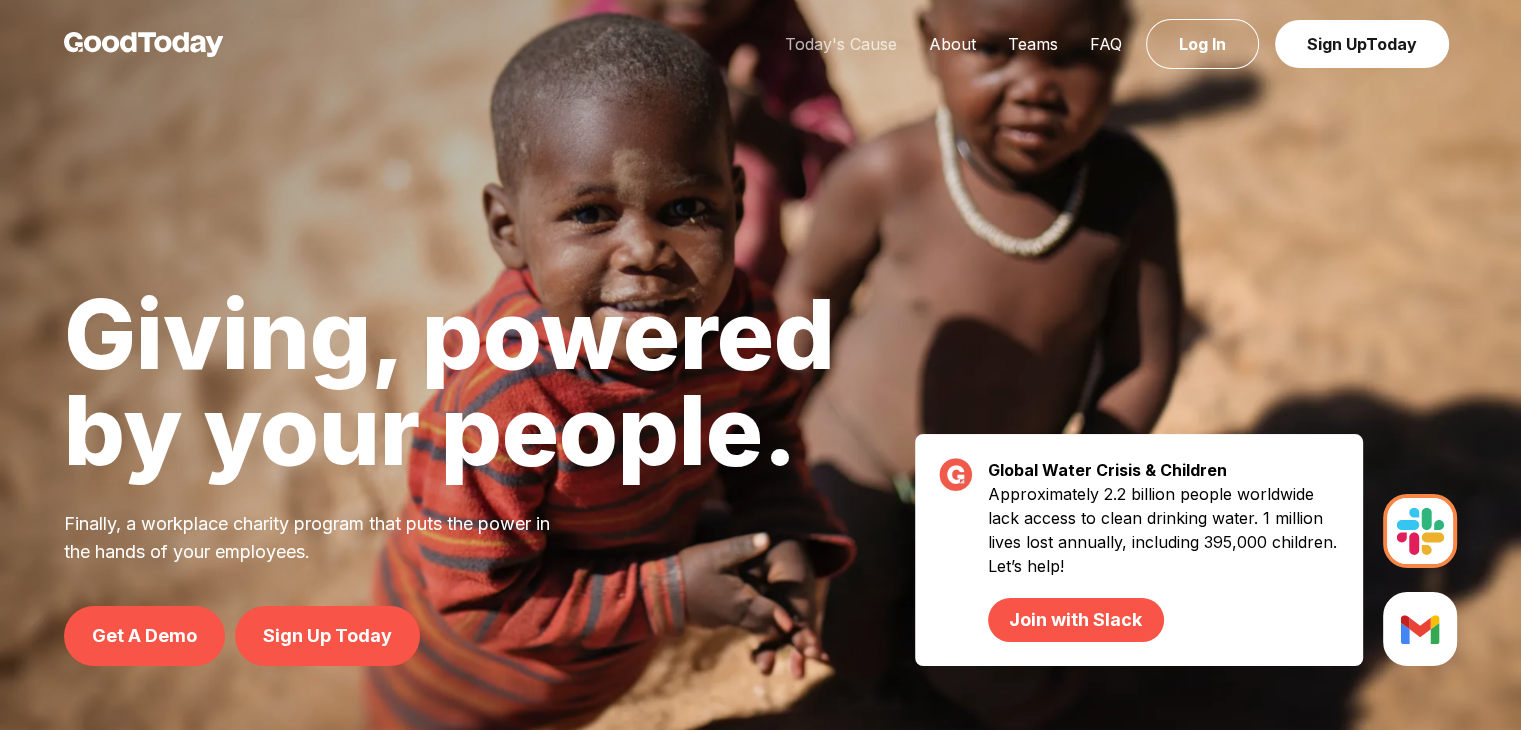 click on "Today's Cause" at bounding box center (841, 44) 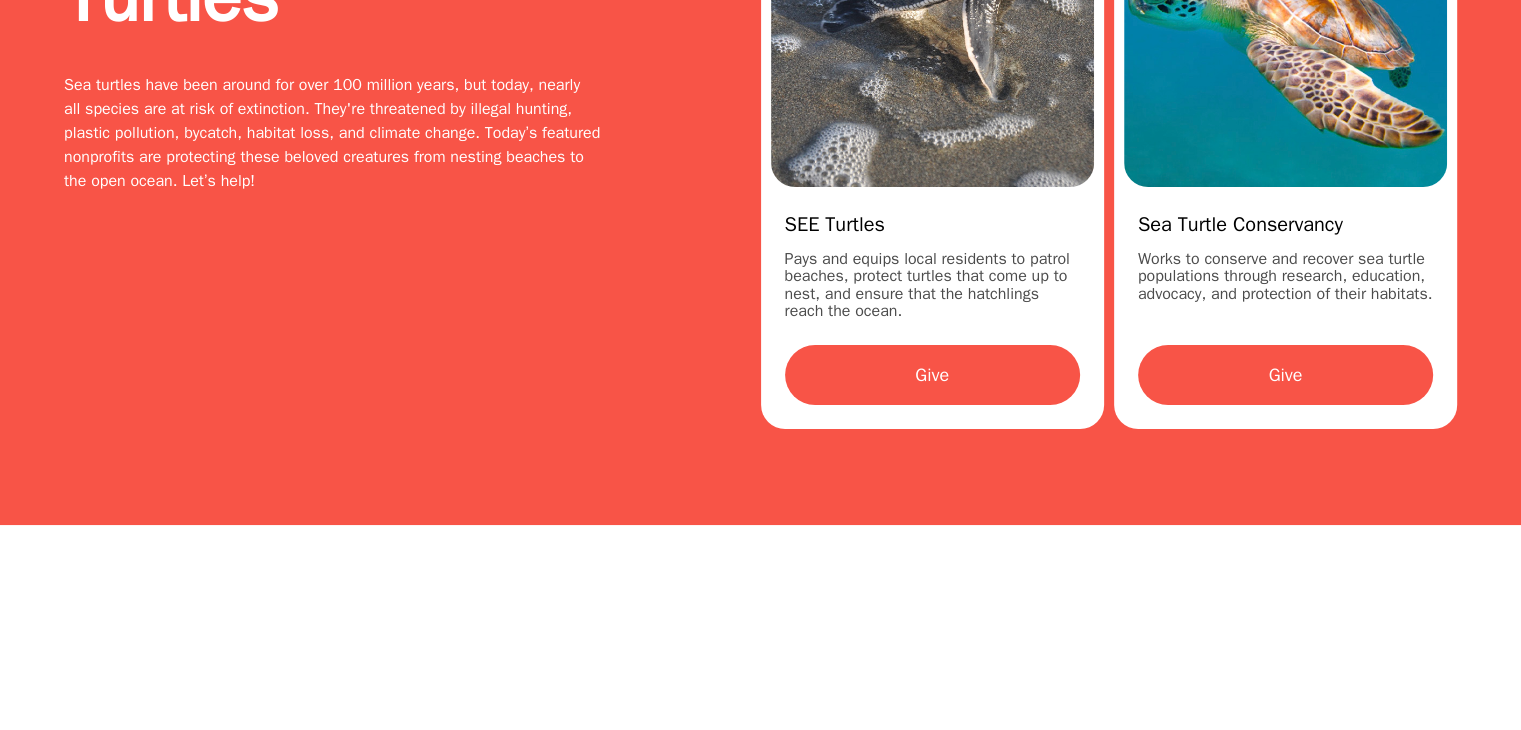 scroll, scrollTop: 284, scrollLeft: 0, axis: vertical 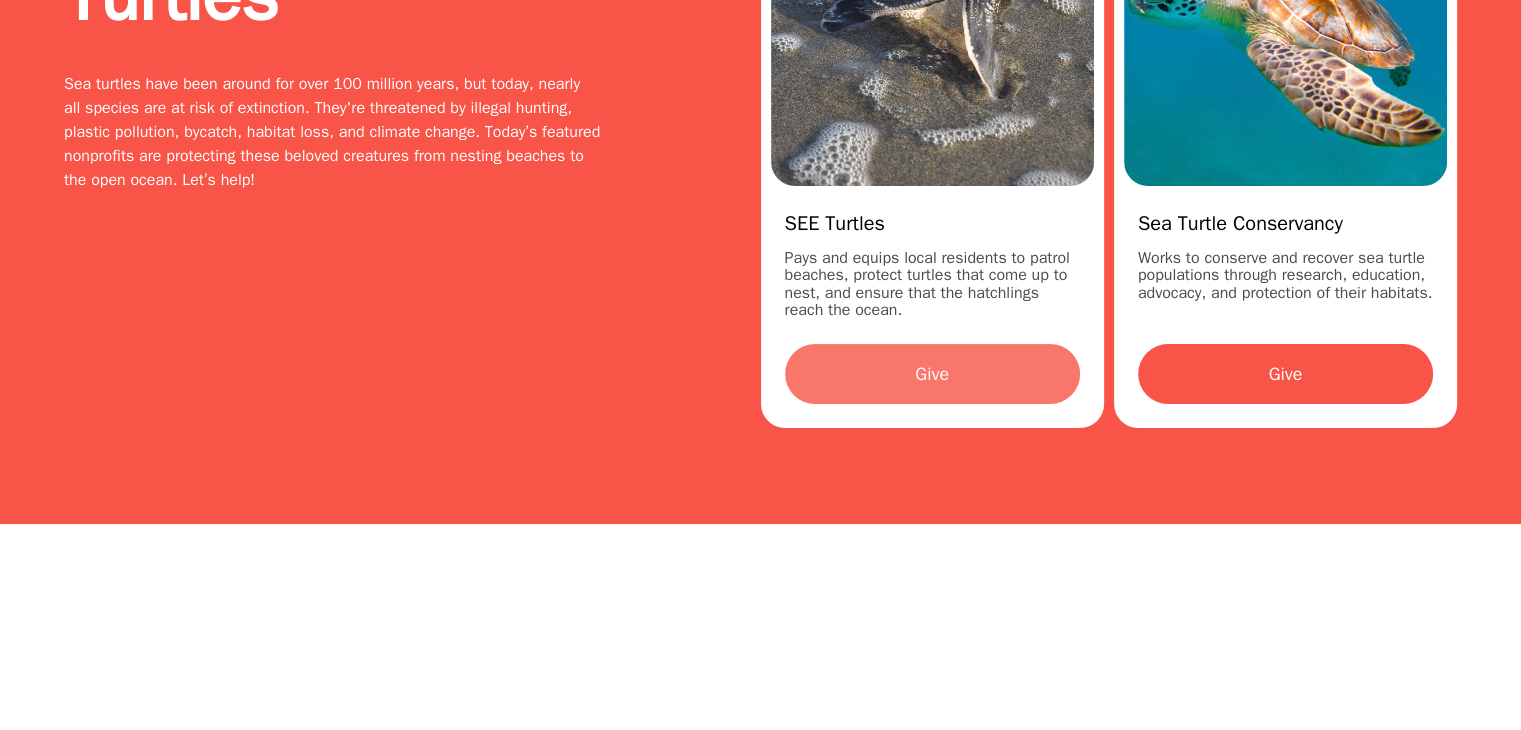 click on "Give" at bounding box center (932, 374) 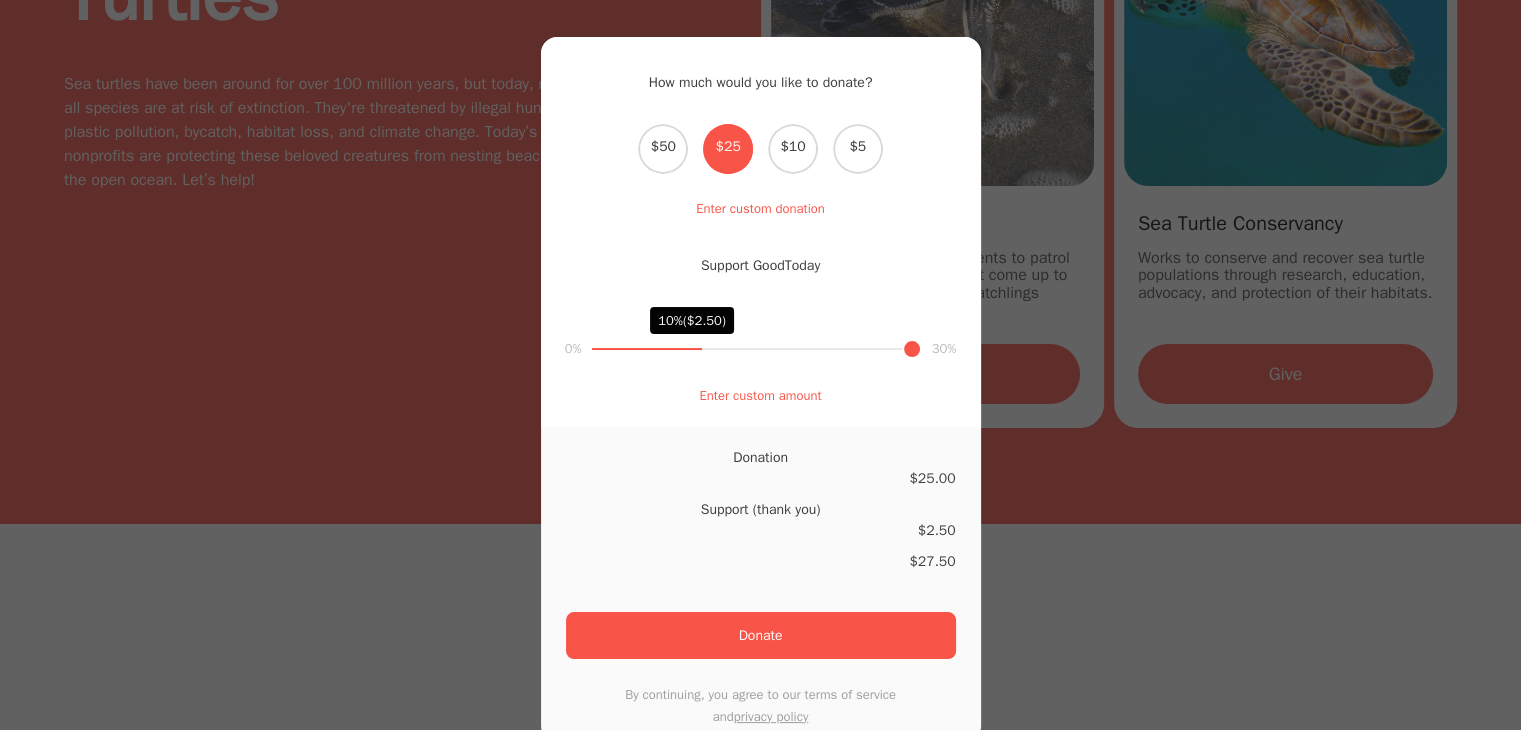 click on "How much would you like to donate?
Select the donation amount
$50
$25
$10
$5
Enter custom donation
*
Back
Support GoodToday
0%
10%  ($2.50)
30%
Enter custom amount
Back
Donation
$ 25.00
Support (thank you)
$ 2.50
$ 27.50
Donate
and  privacy policy" at bounding box center [760, 365] 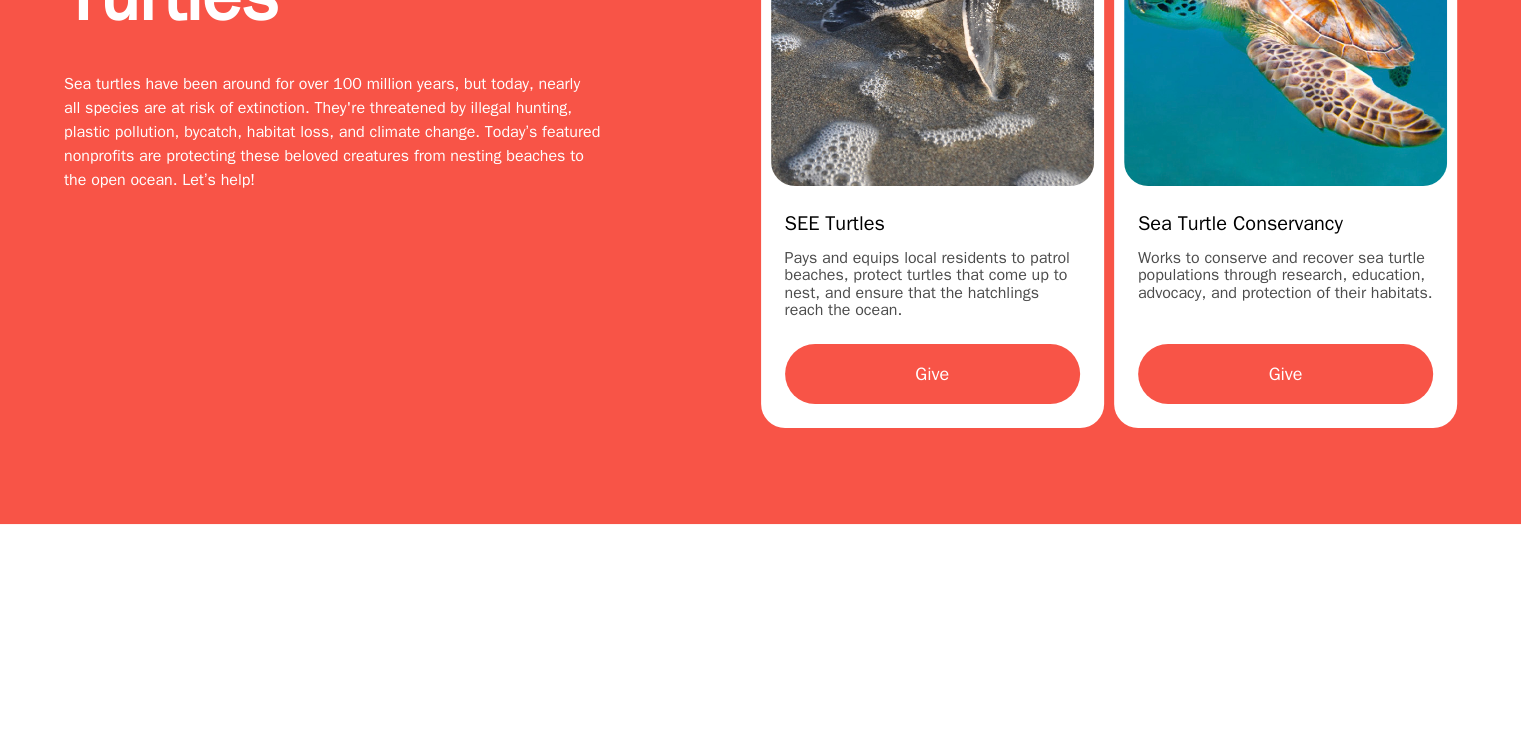 scroll, scrollTop: 0, scrollLeft: 0, axis: both 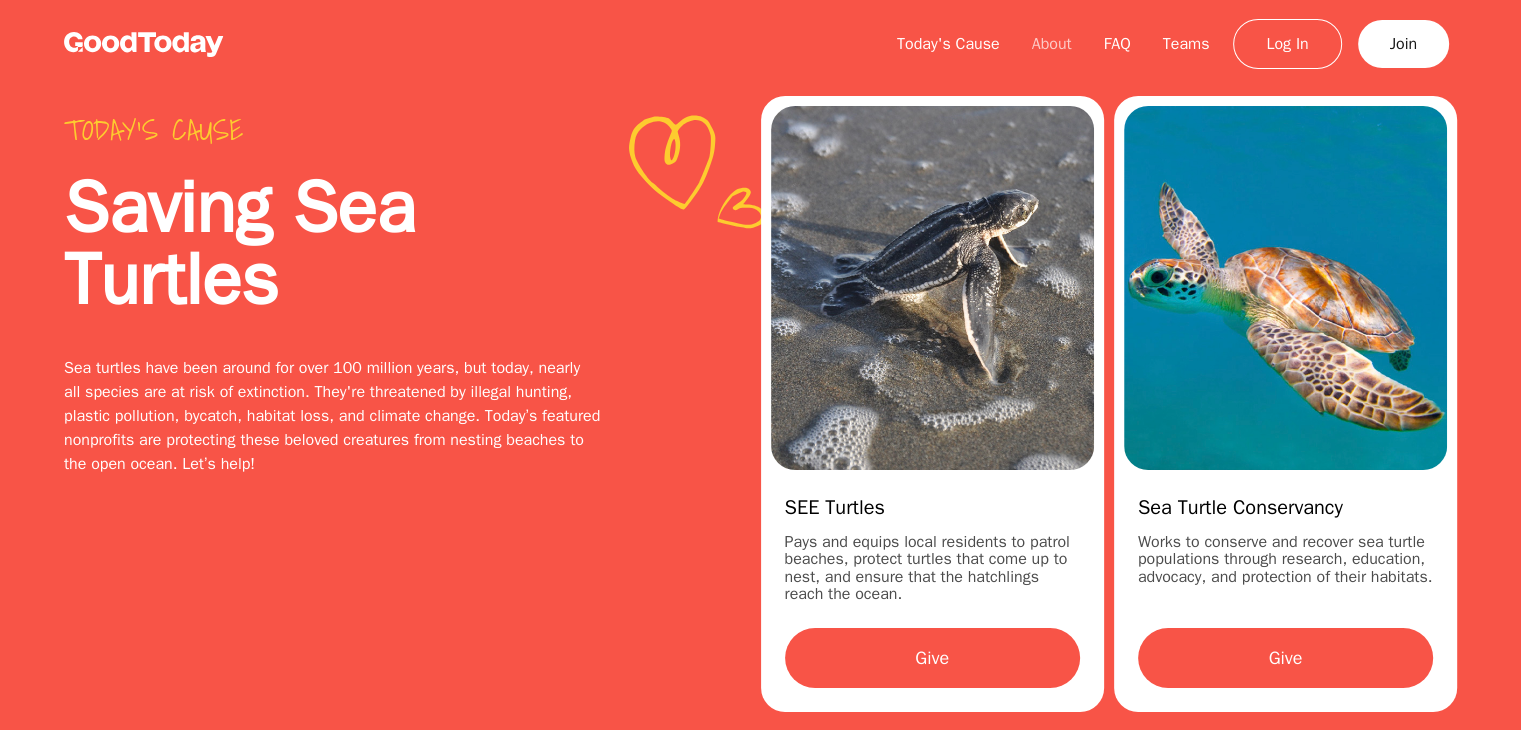 click on "About" at bounding box center [1052, 44] 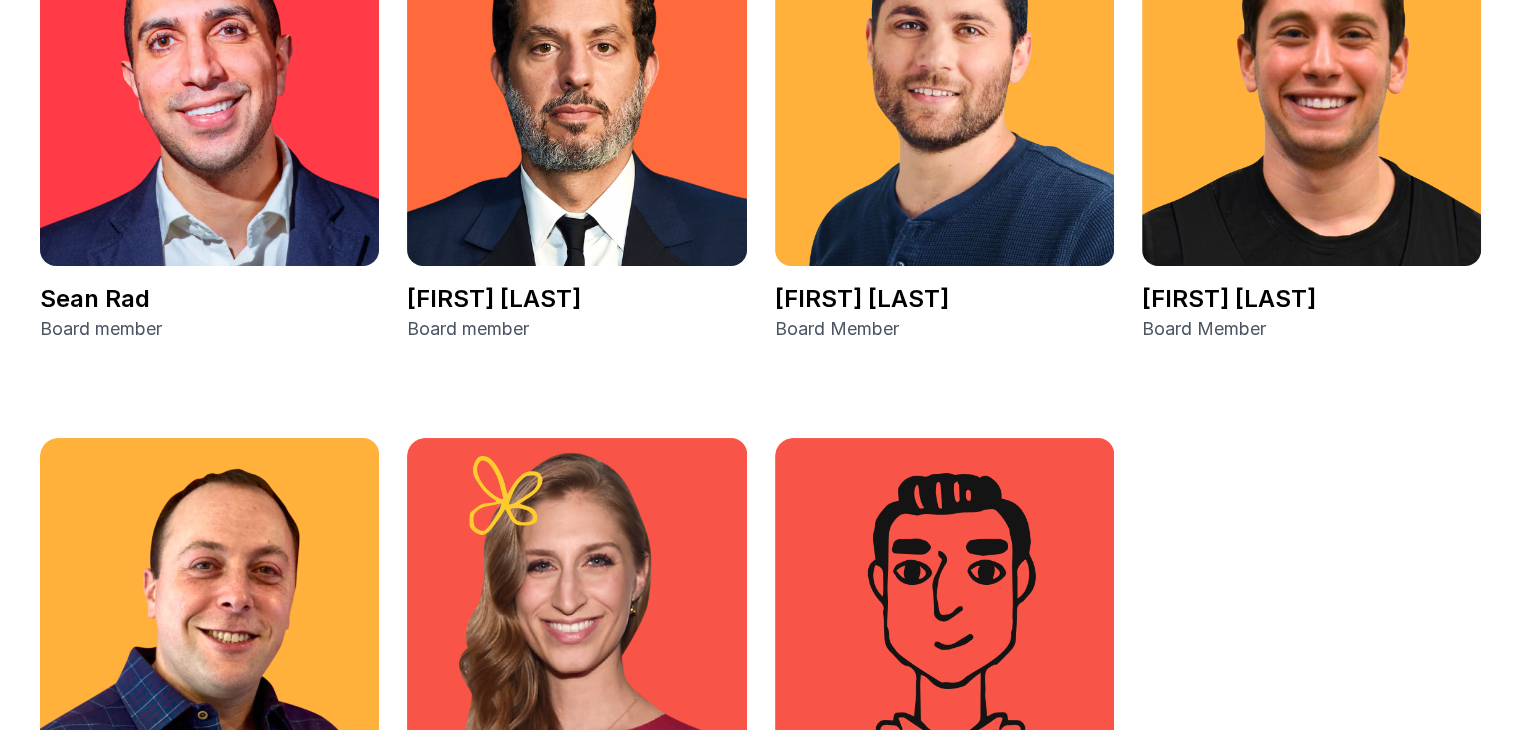 scroll, scrollTop: 3250, scrollLeft: 0, axis: vertical 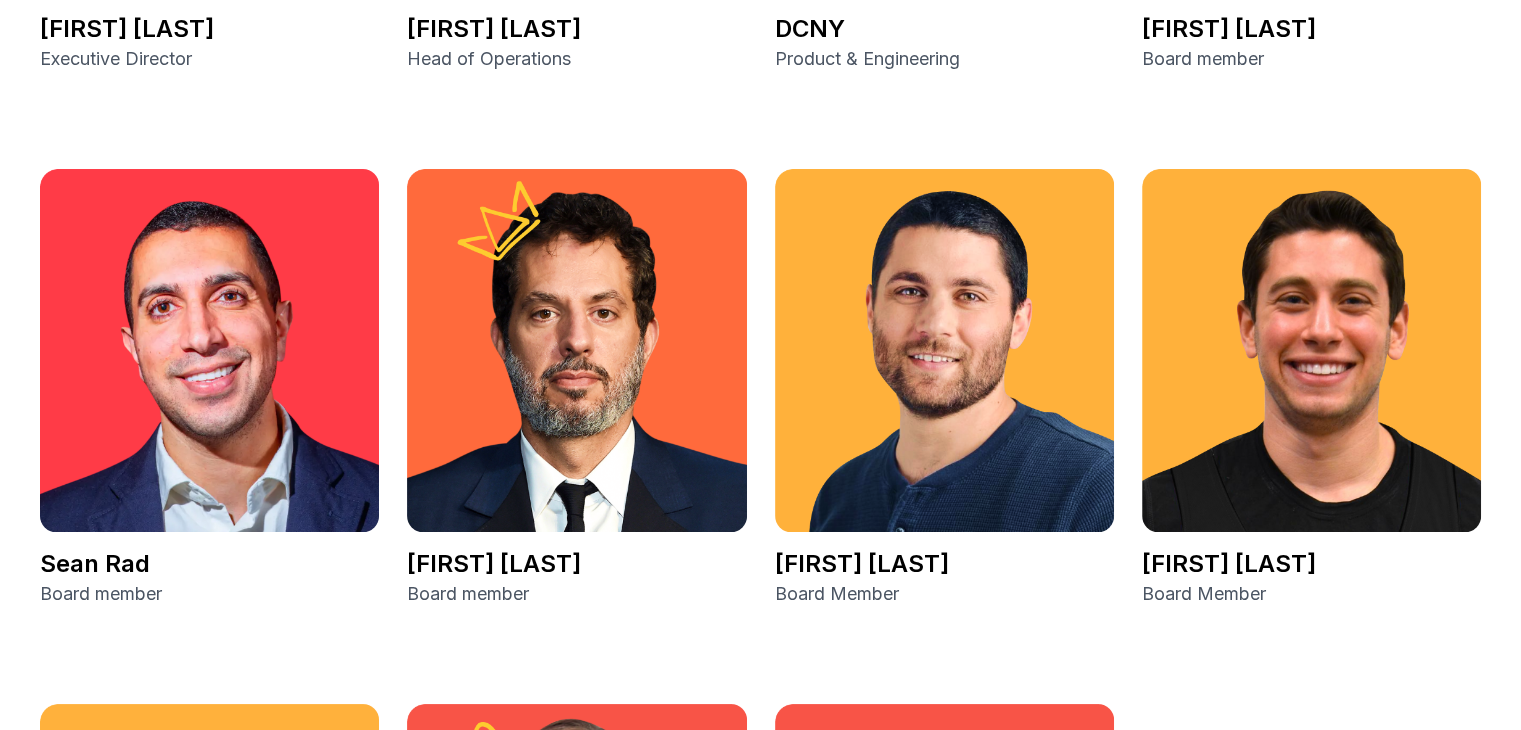 click at bounding box center [576, 350] 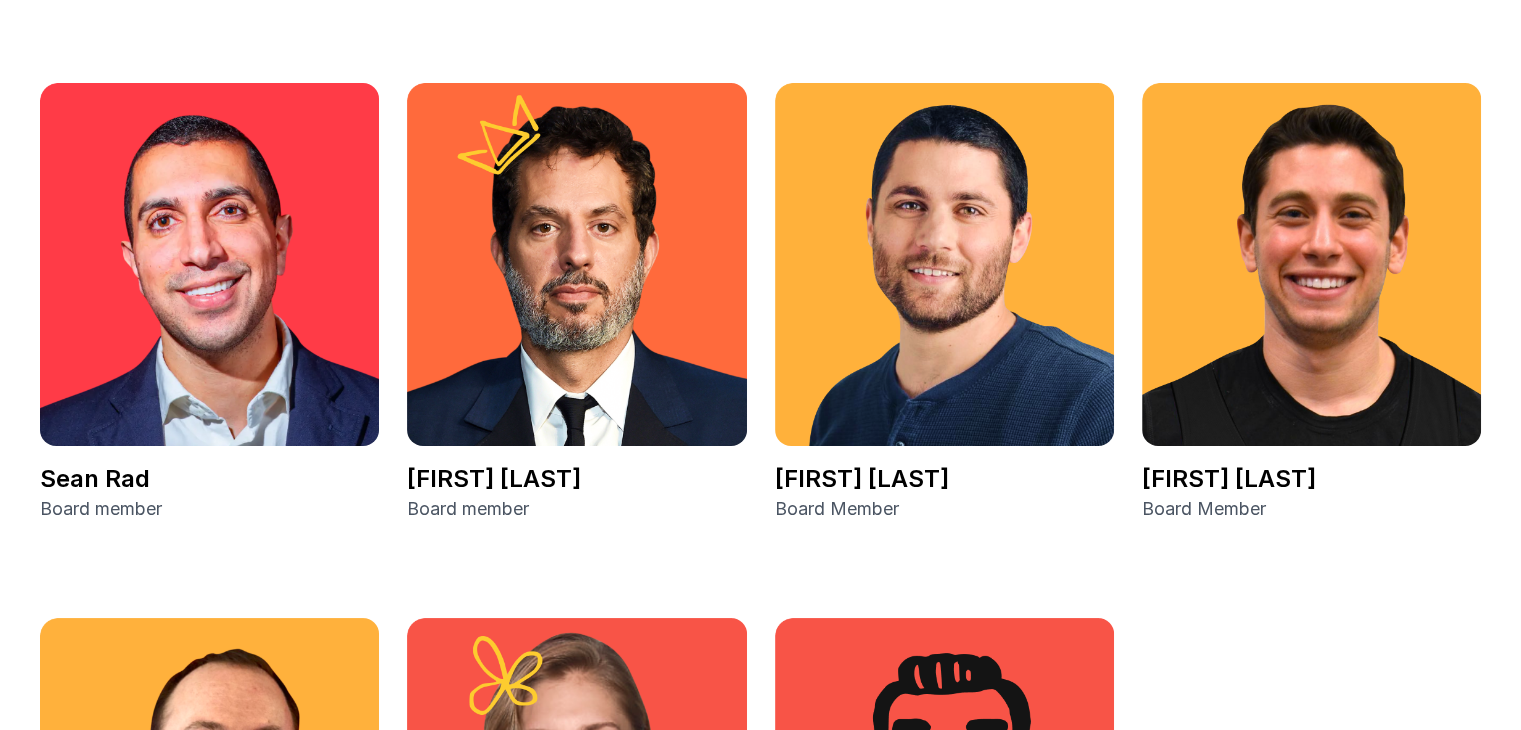 click at bounding box center [944, 264] 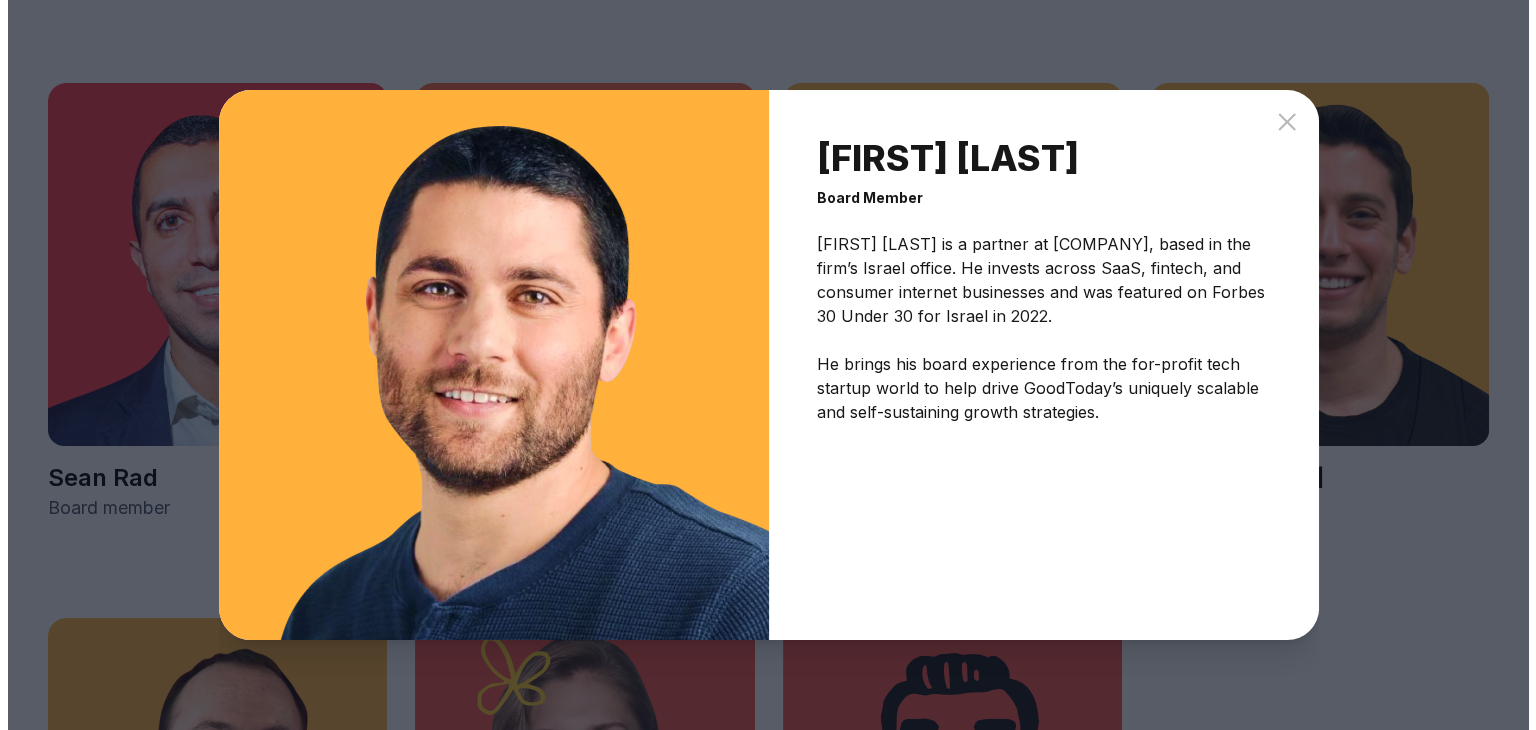 scroll, scrollTop: 3340, scrollLeft: 0, axis: vertical 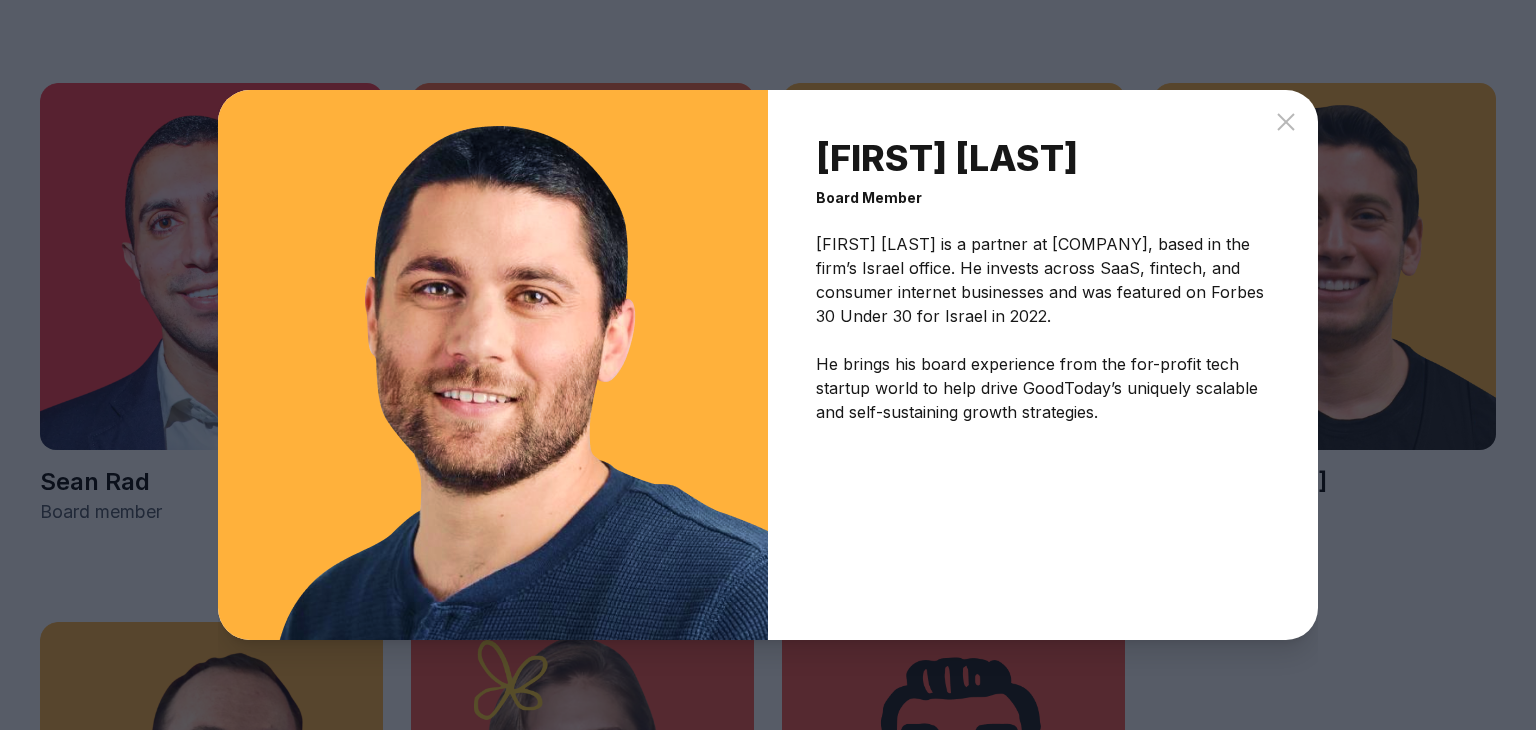 click 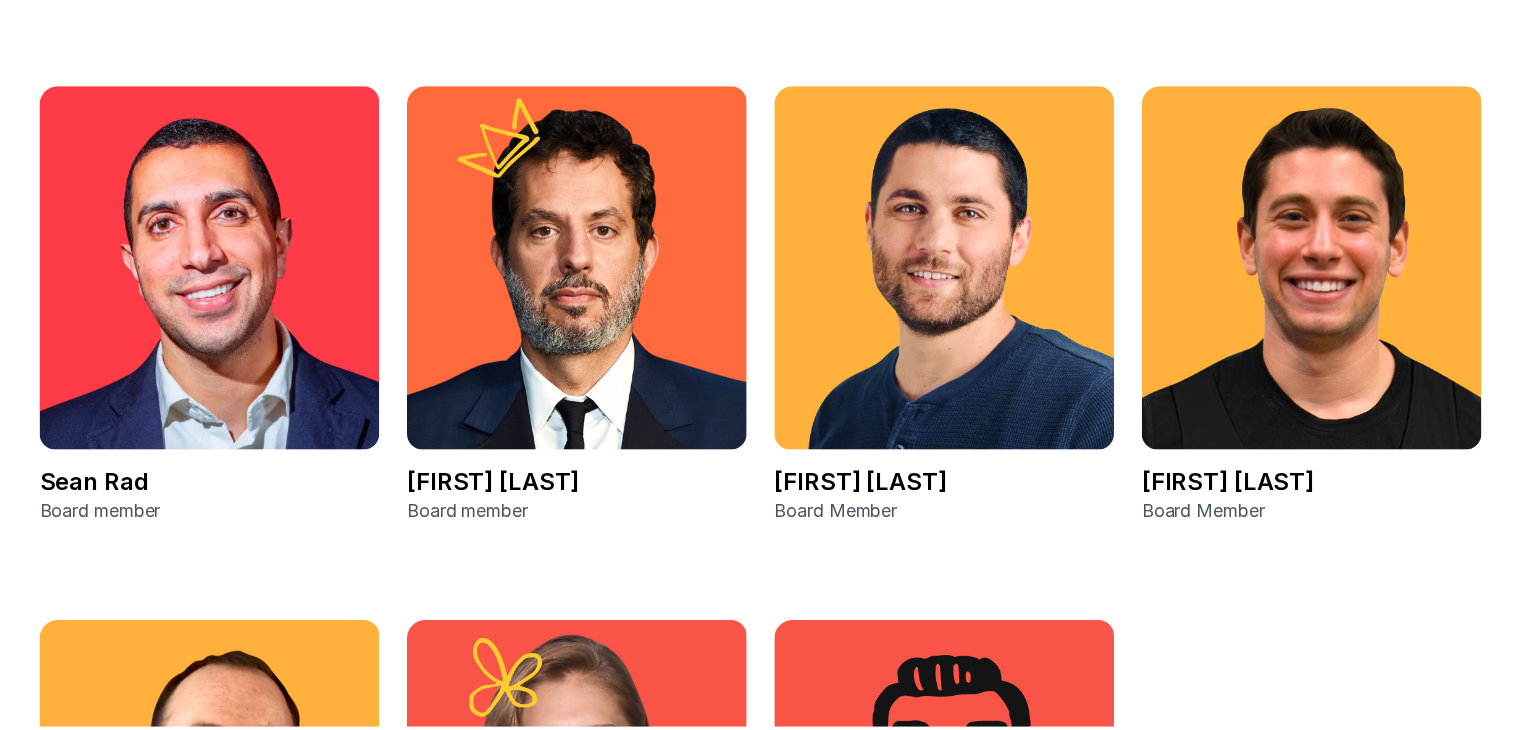 scroll, scrollTop: 3336, scrollLeft: 0, axis: vertical 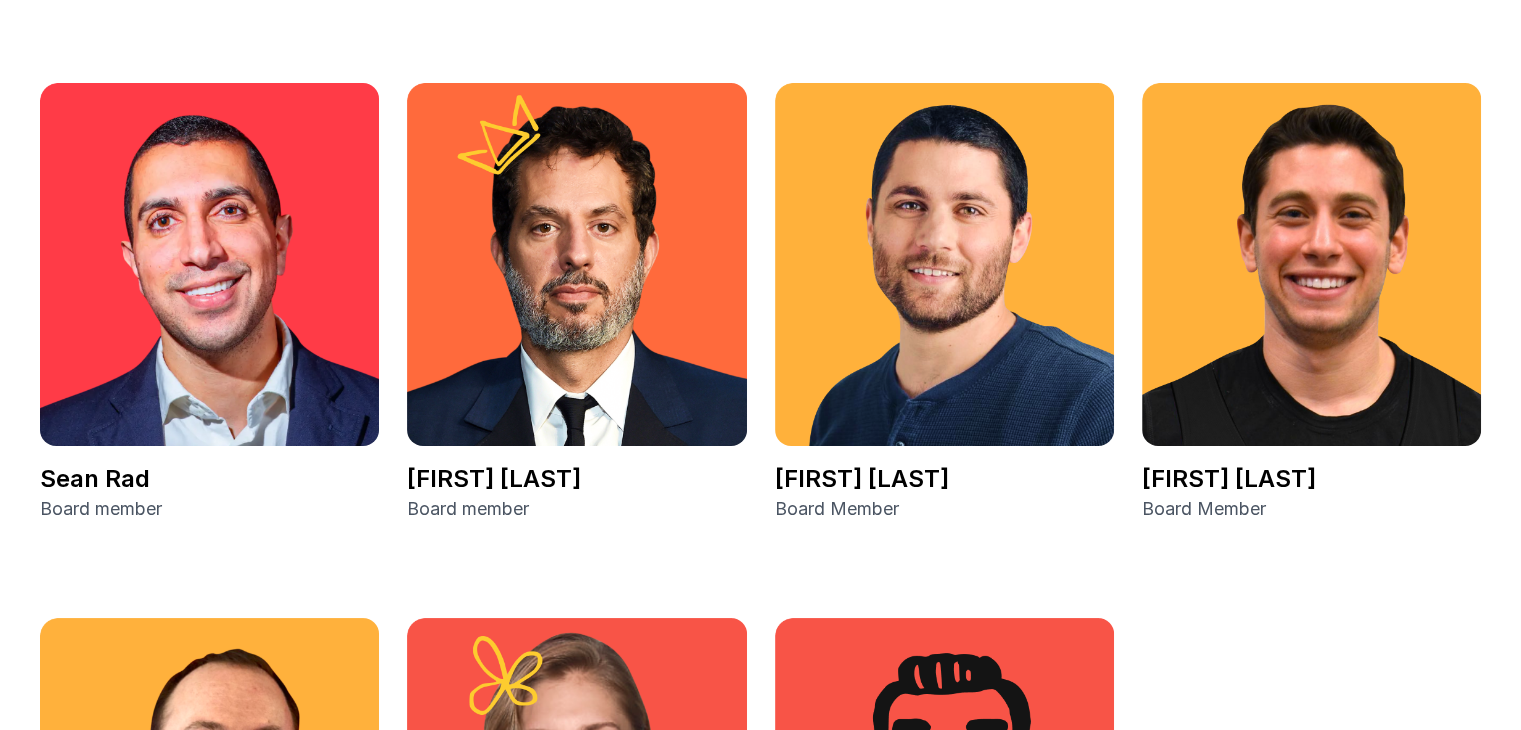 click at bounding box center (576, 264) 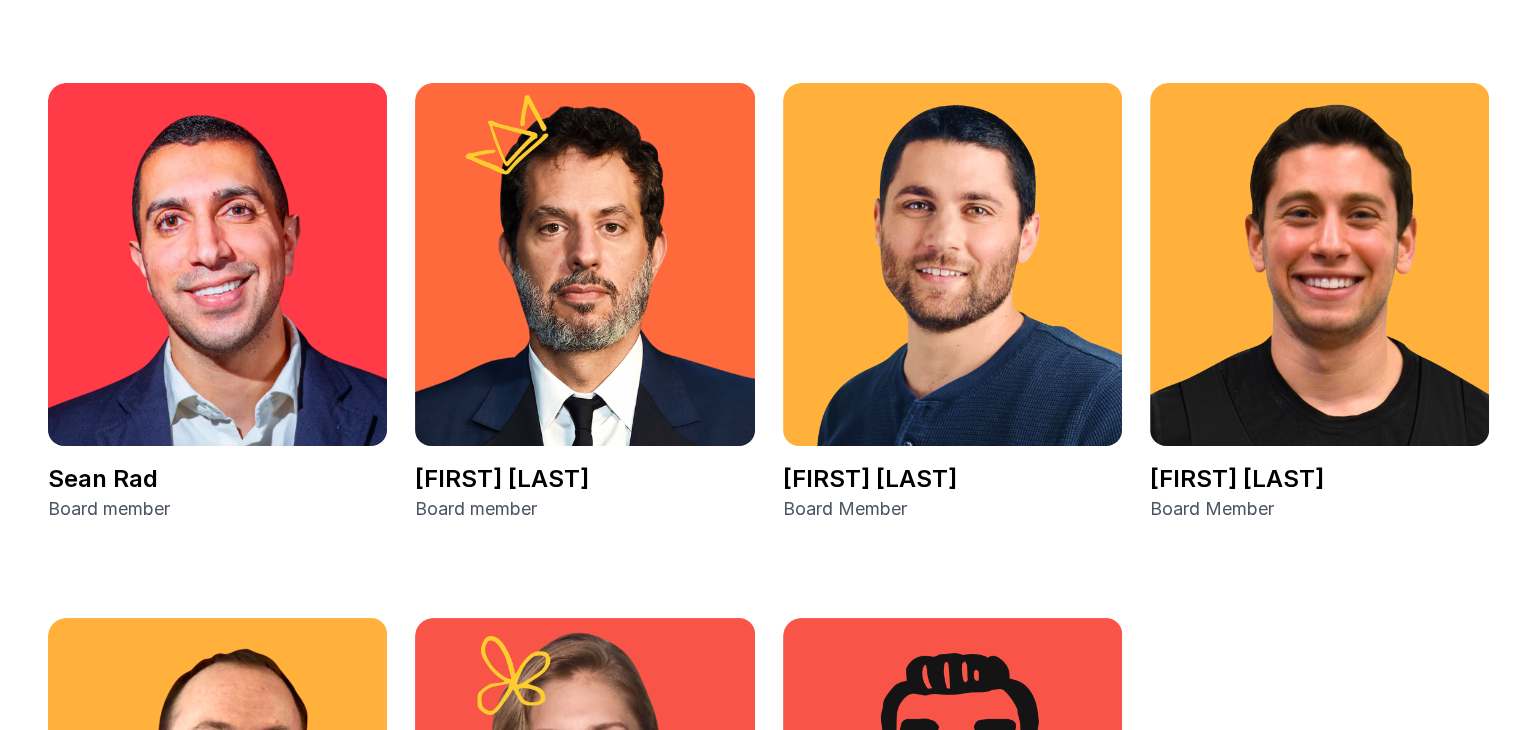 scroll, scrollTop: 3340, scrollLeft: 0, axis: vertical 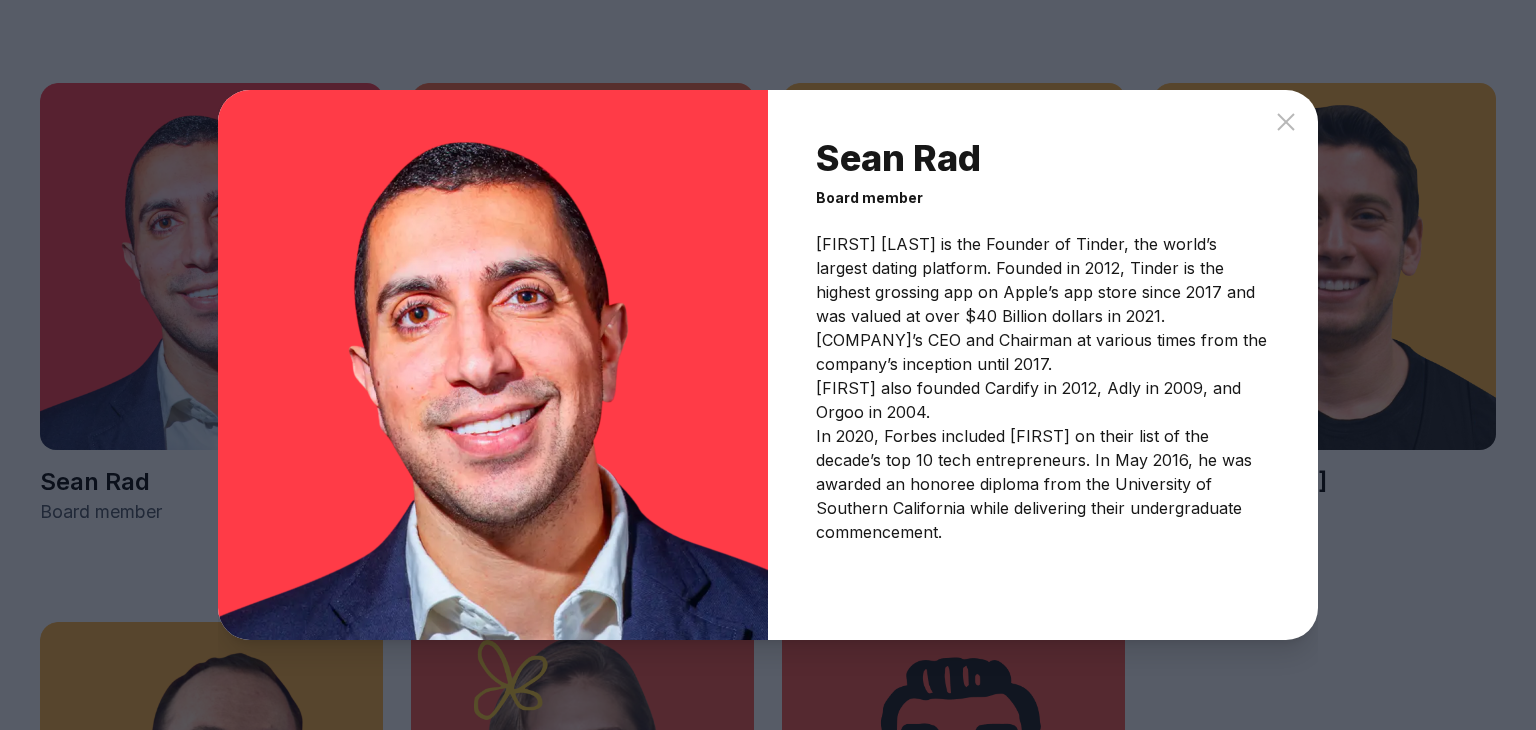 click 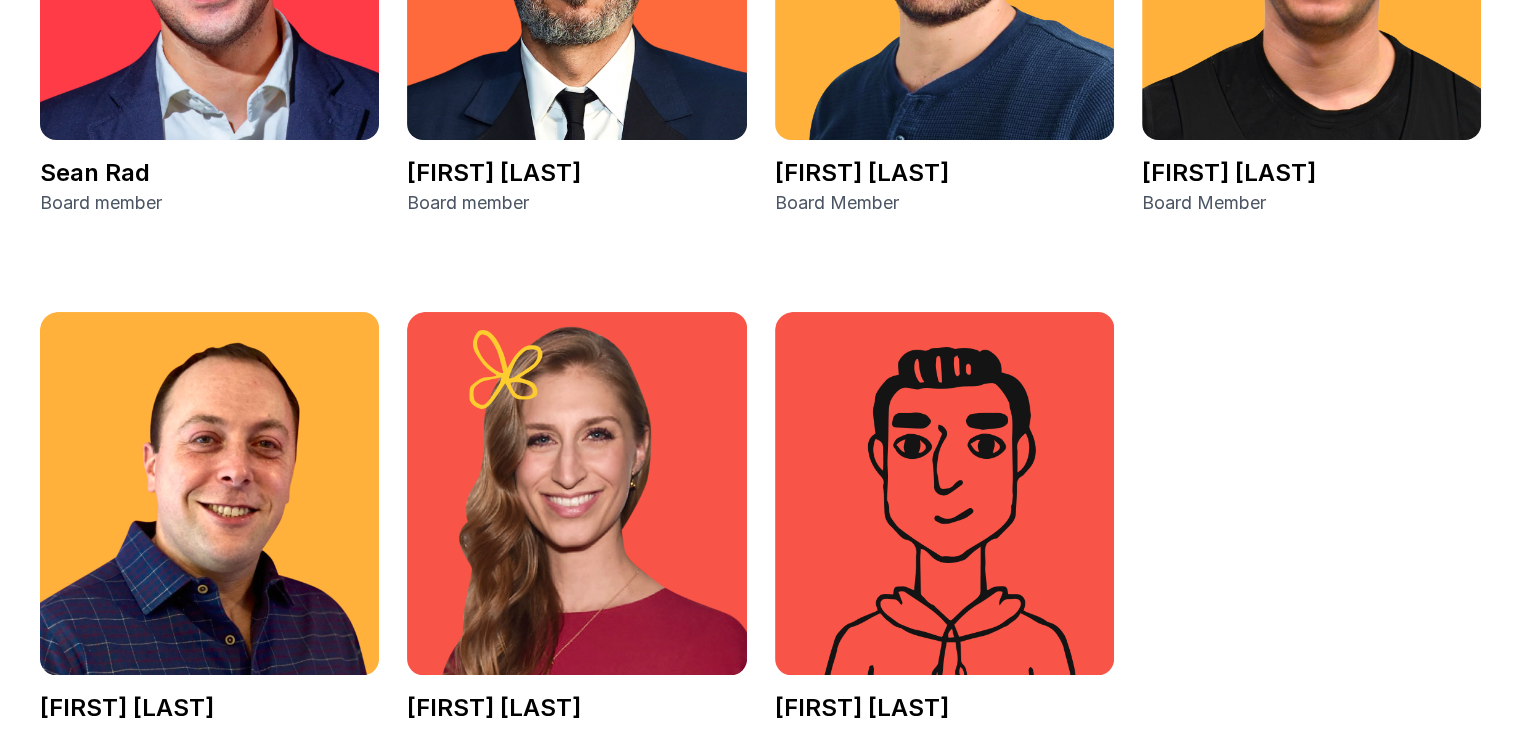 scroll, scrollTop: 3802, scrollLeft: 0, axis: vertical 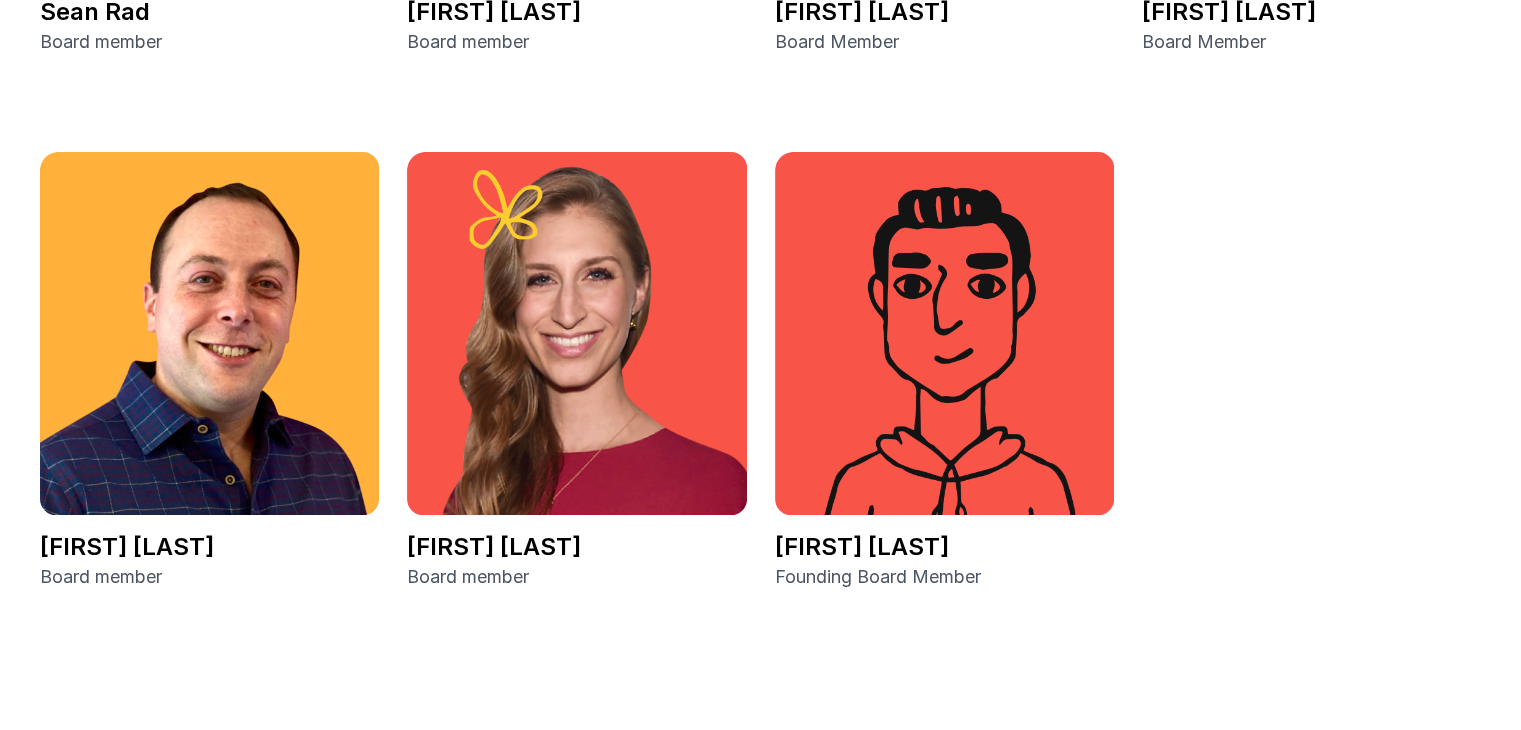 click at bounding box center (209, 333) 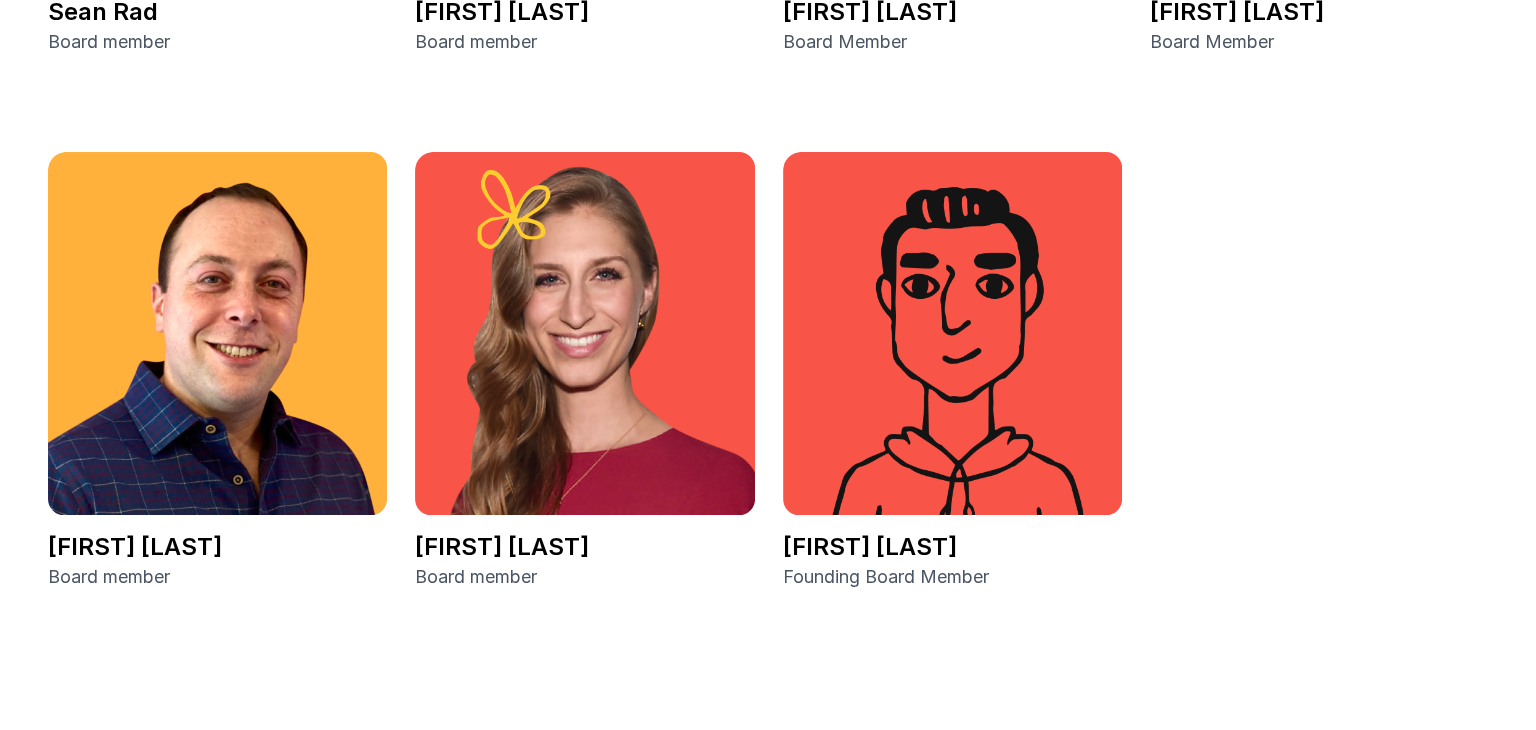 scroll, scrollTop: 3810, scrollLeft: 0, axis: vertical 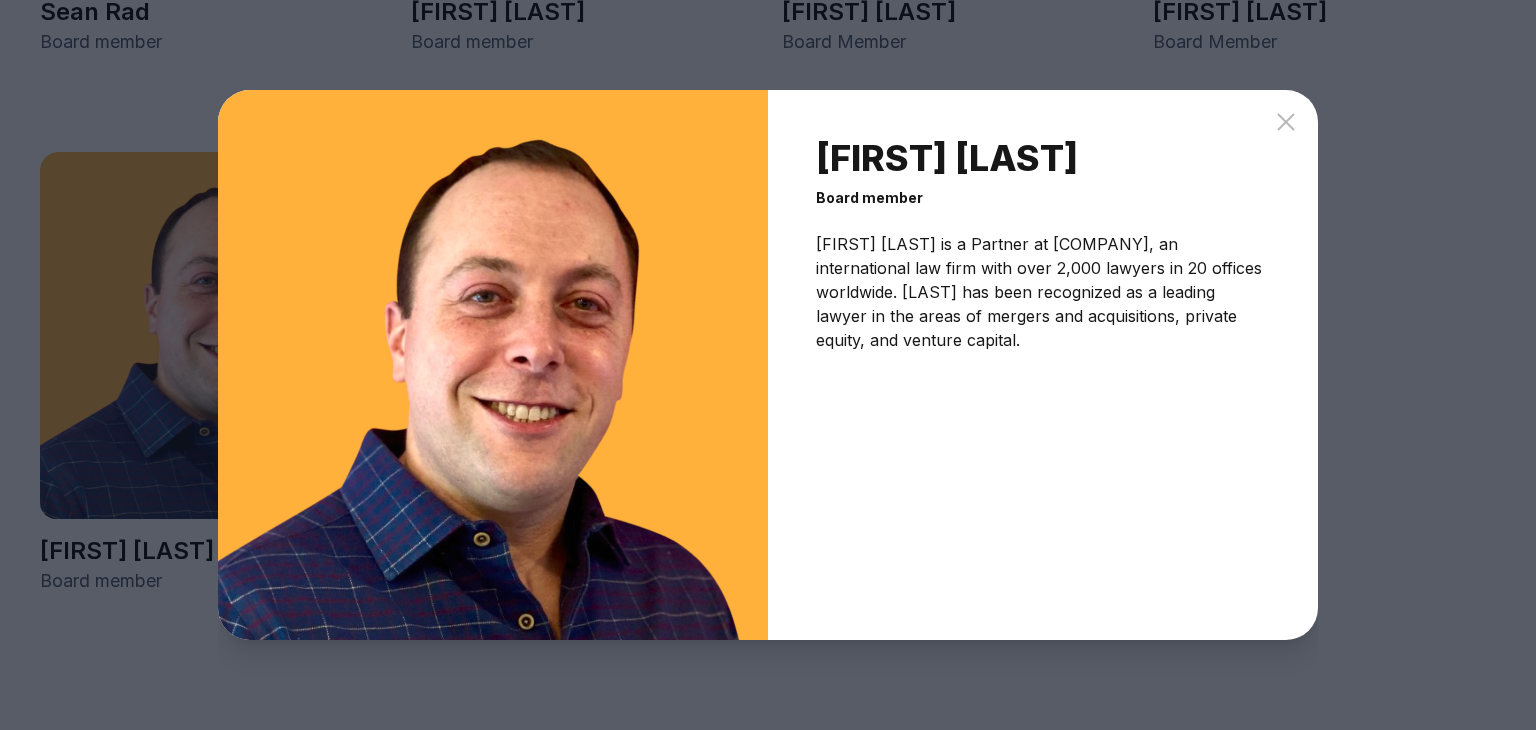 click on "Eric Topel Board member Eric Topel is a Partner at Sidley Austin LLP, an international law firm with over 2,000 lawyers in 20 offices worldwide. Topel has been recognized as a leading lawyer in the areas of mergers and acquisitions, private equity, and venture capital." at bounding box center (768, 365) 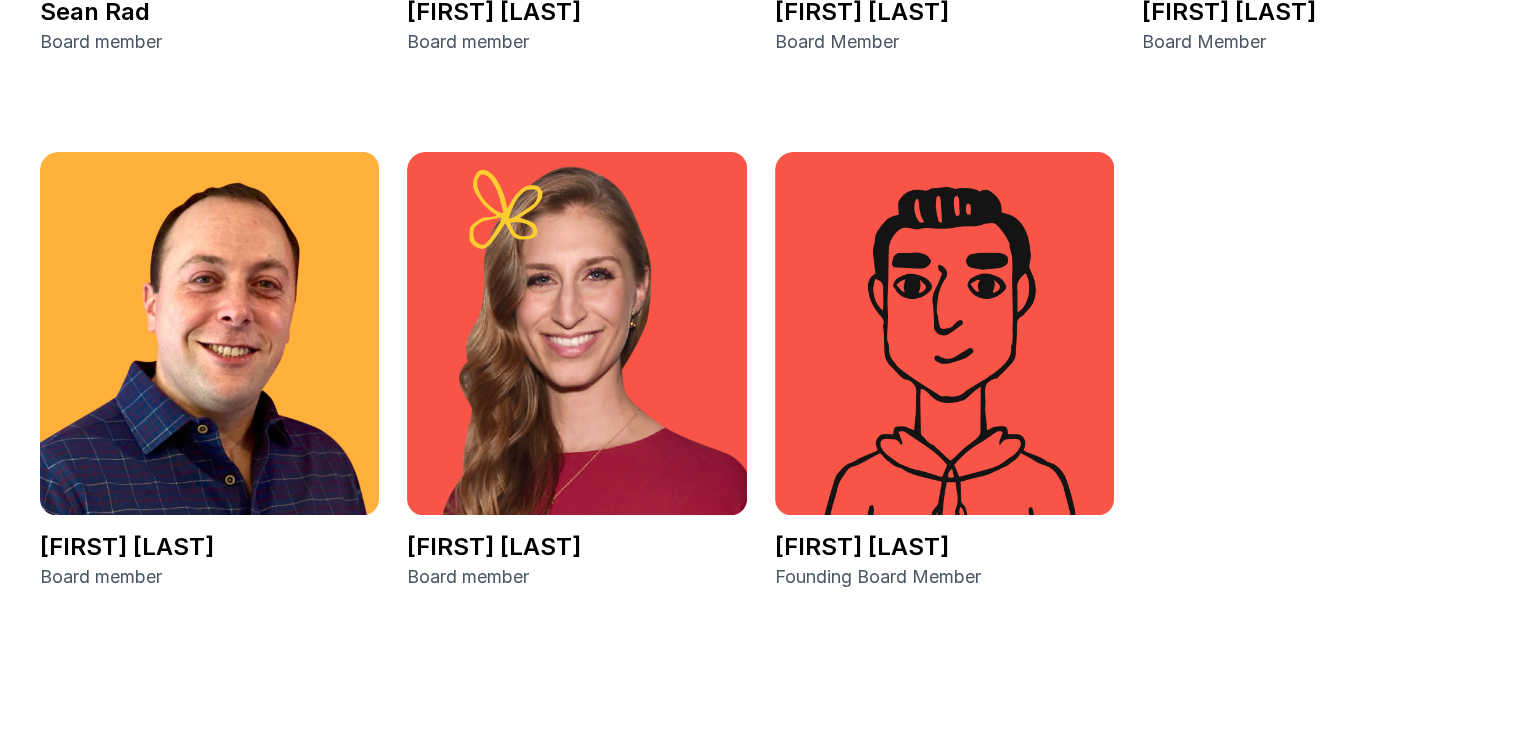click at bounding box center [576, 333] 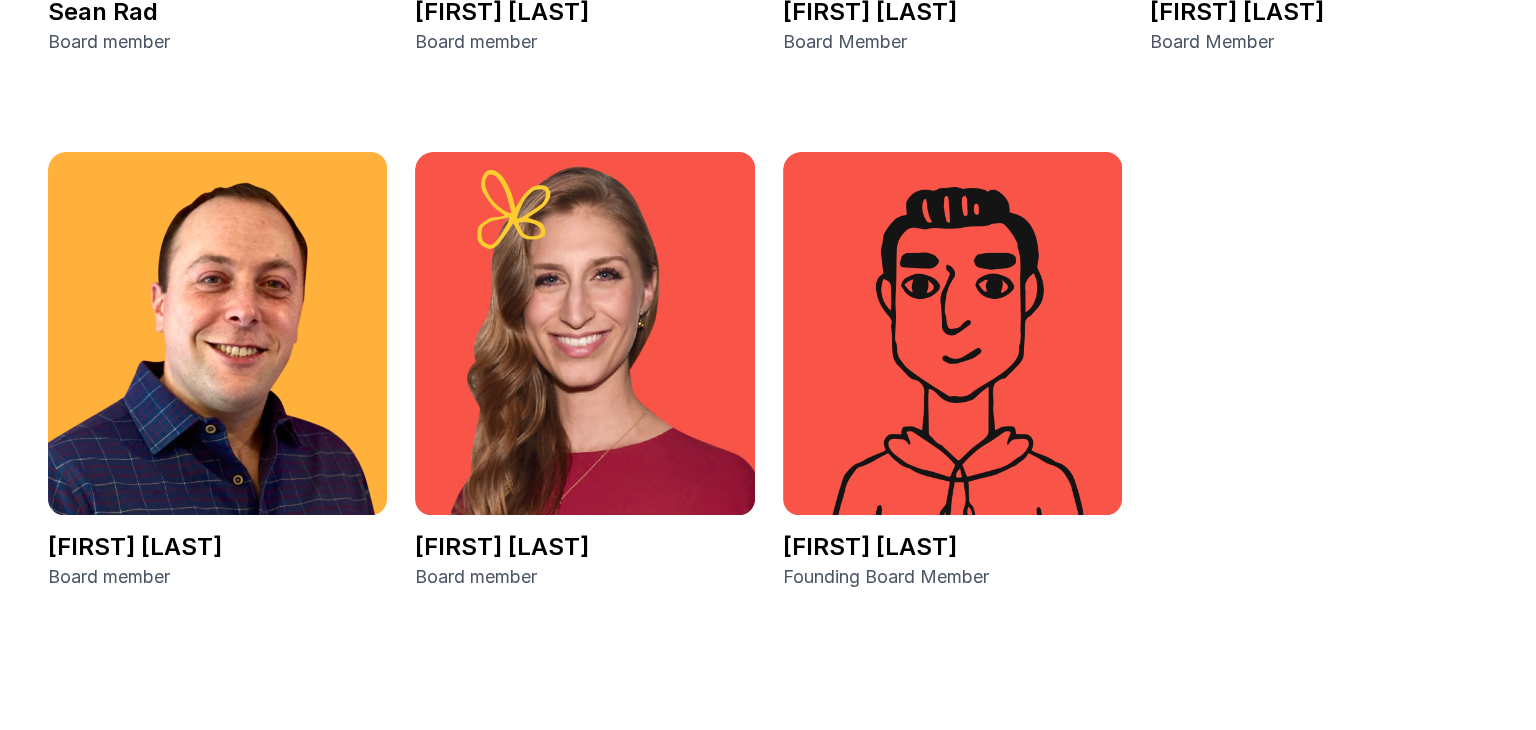 scroll, scrollTop: 3810, scrollLeft: 0, axis: vertical 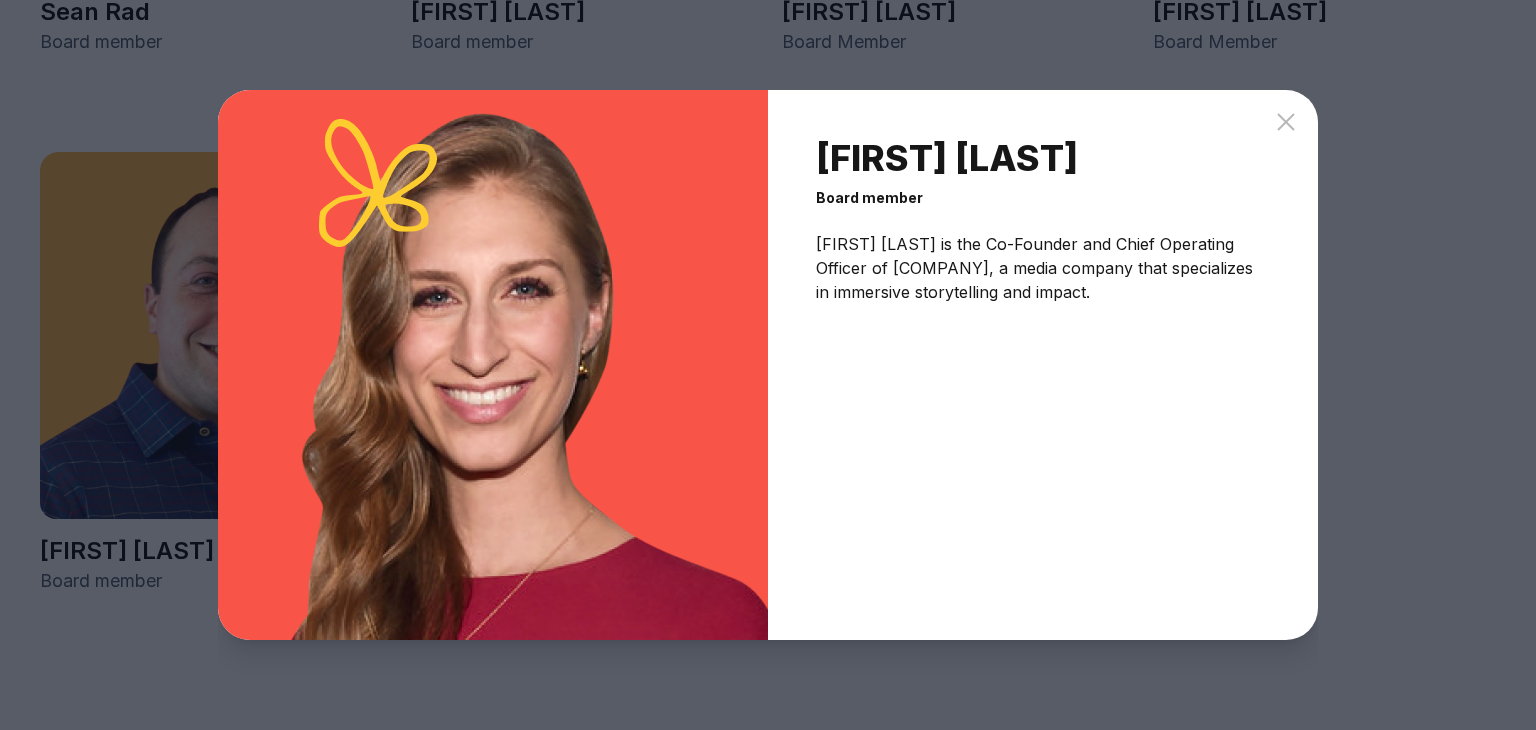 click 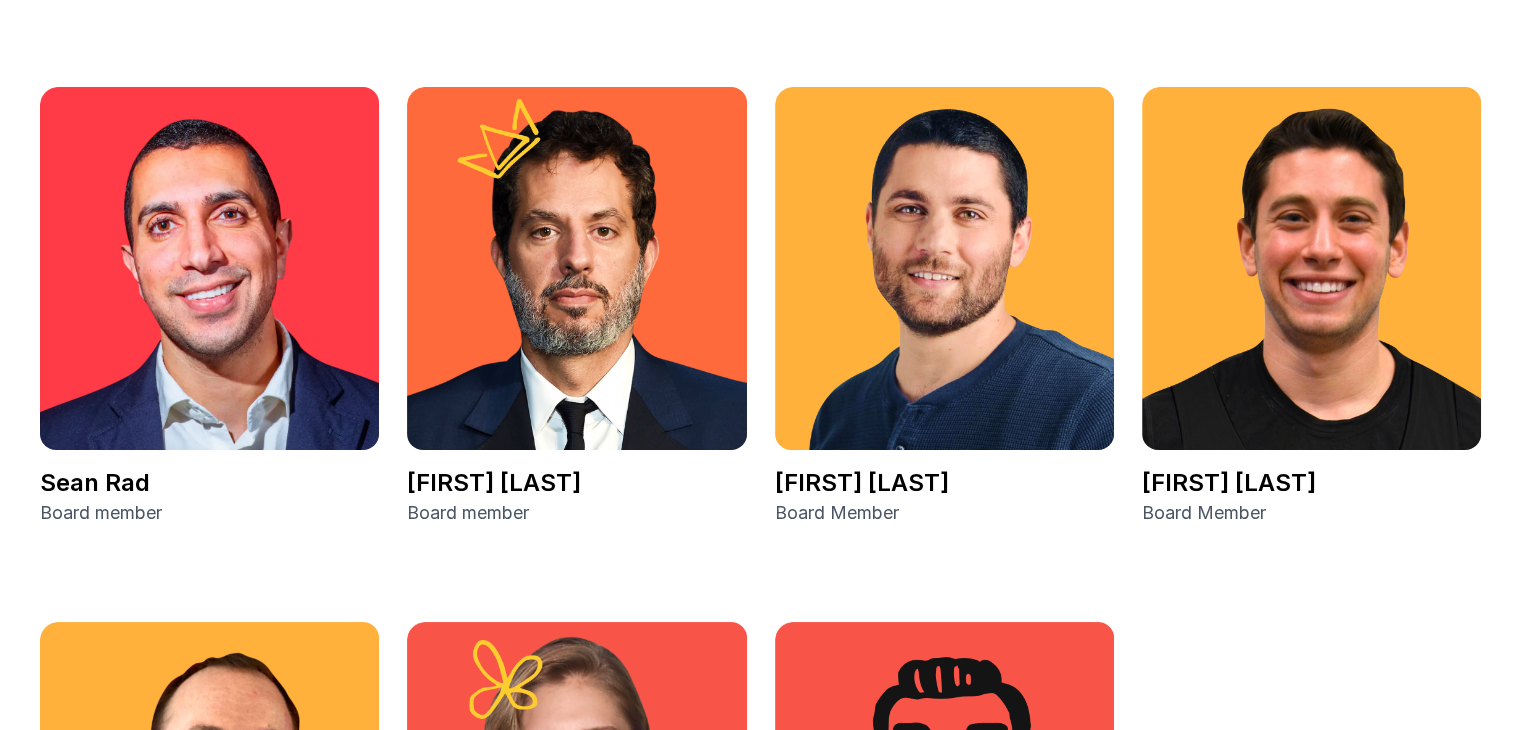 scroll, scrollTop: 3160, scrollLeft: 0, axis: vertical 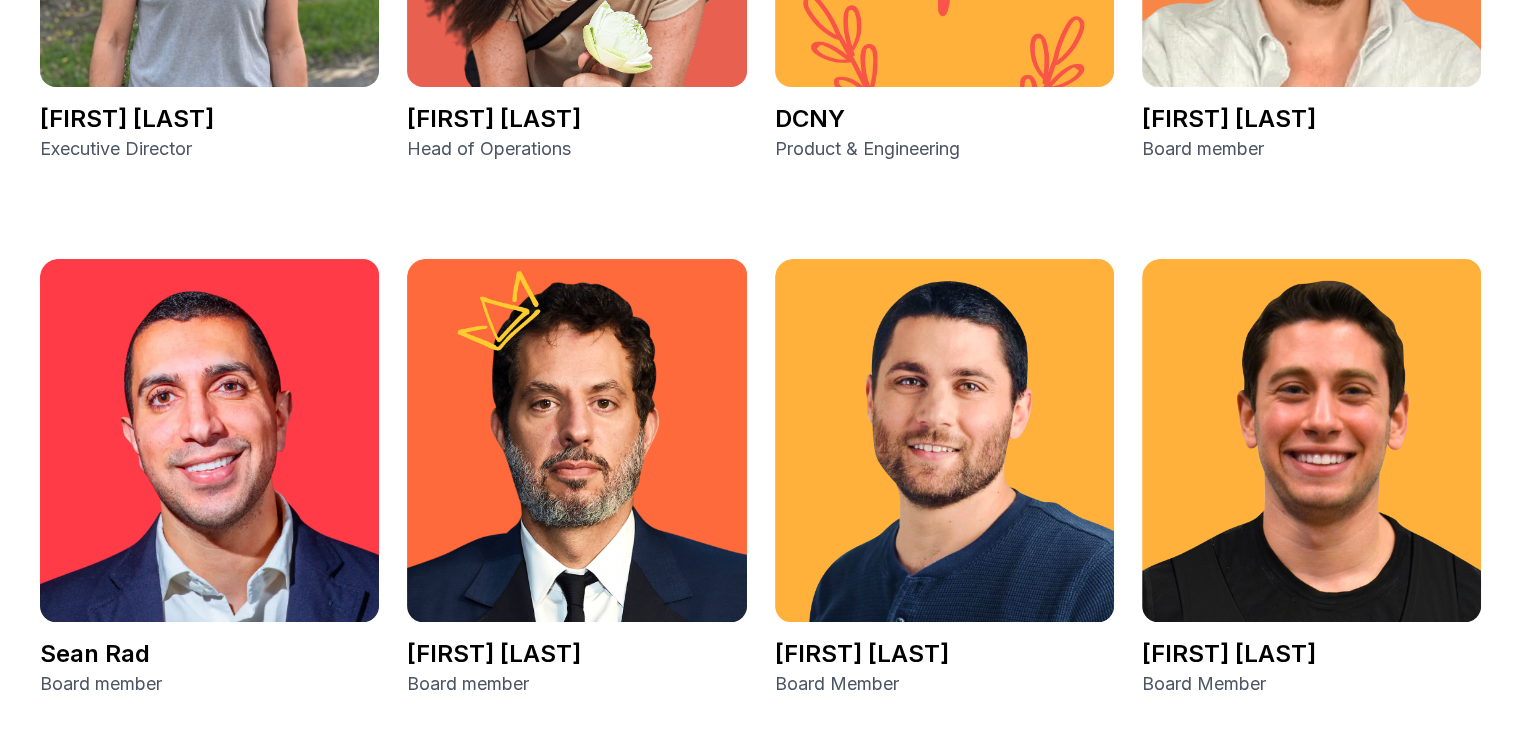 click at bounding box center (576, 440) 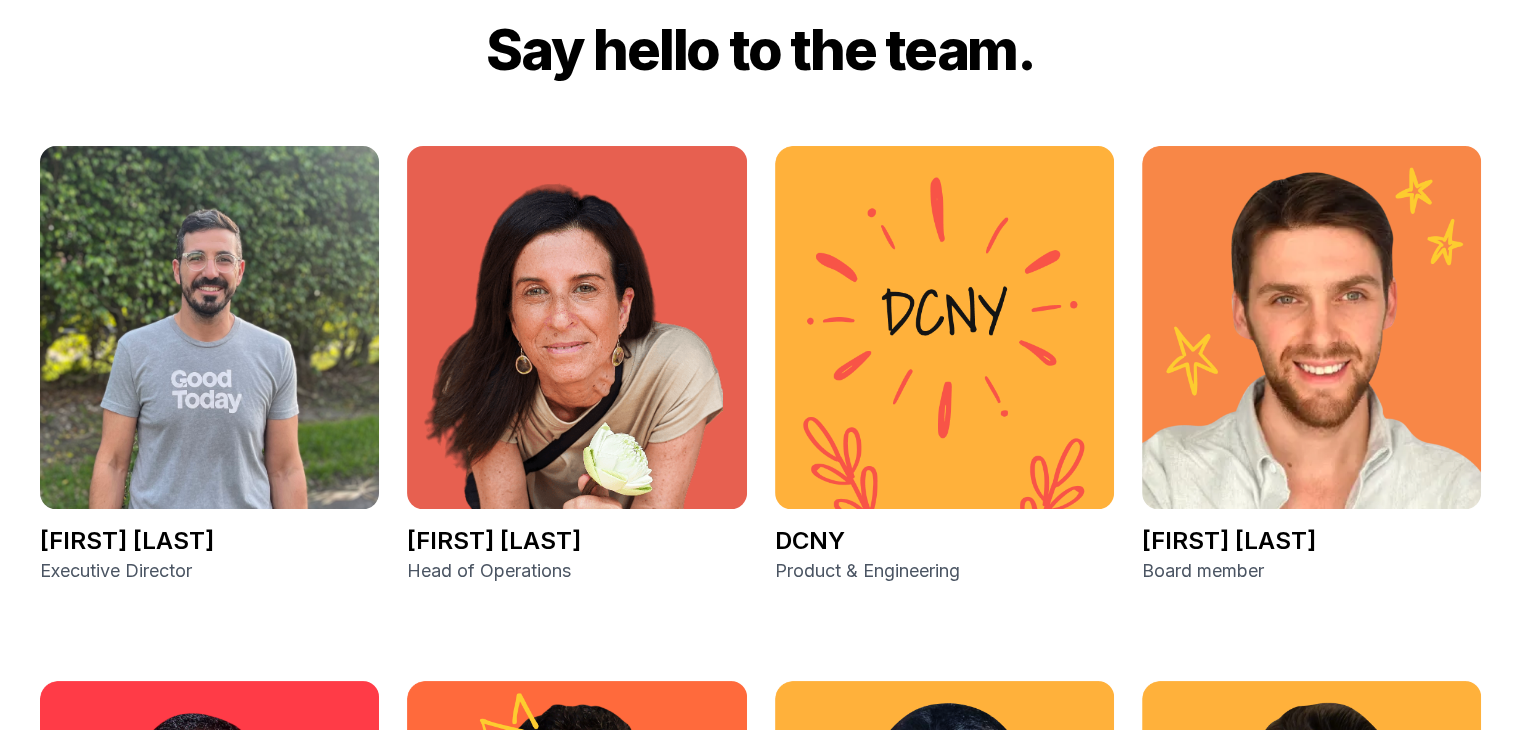 scroll, scrollTop: 2736, scrollLeft: 0, axis: vertical 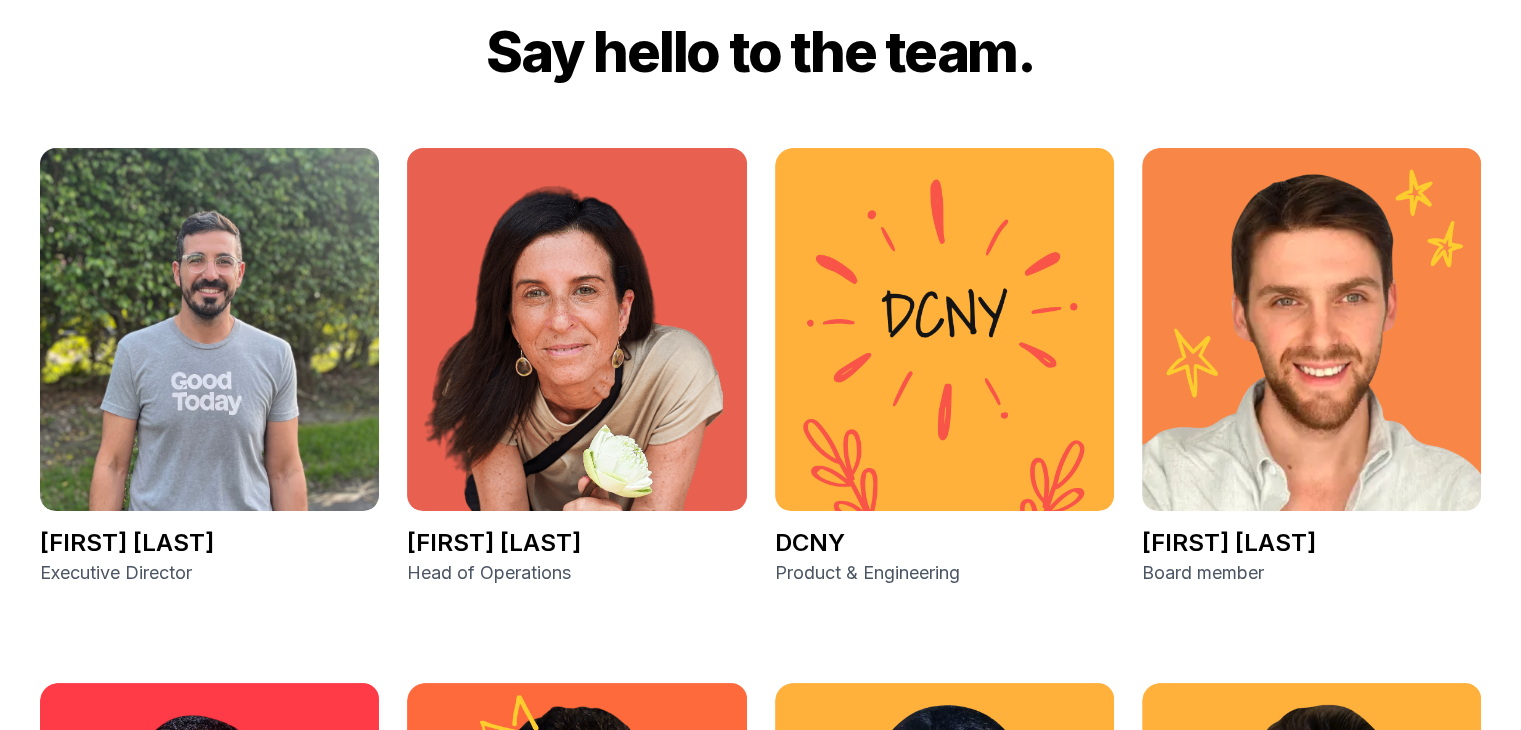 click at bounding box center [209, 329] 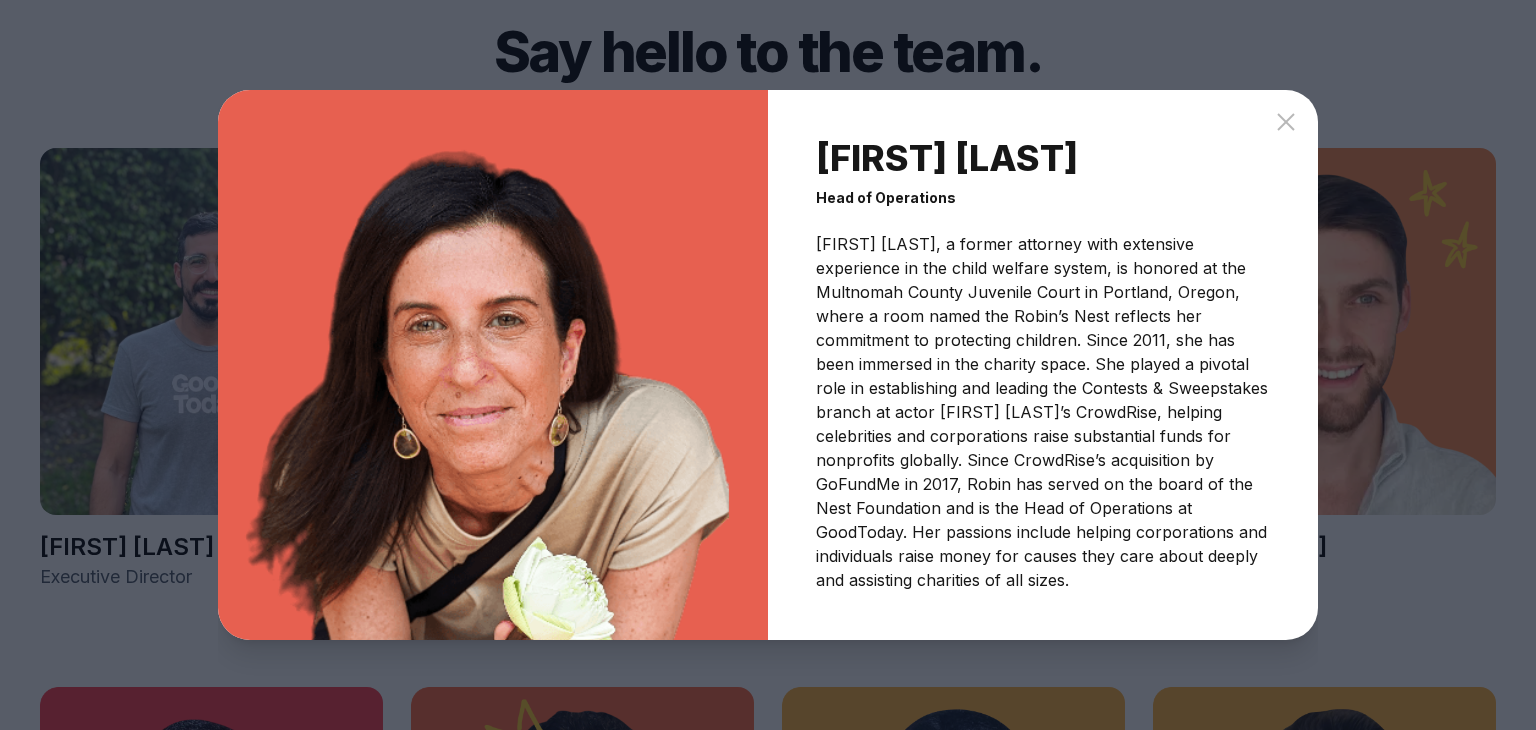 click 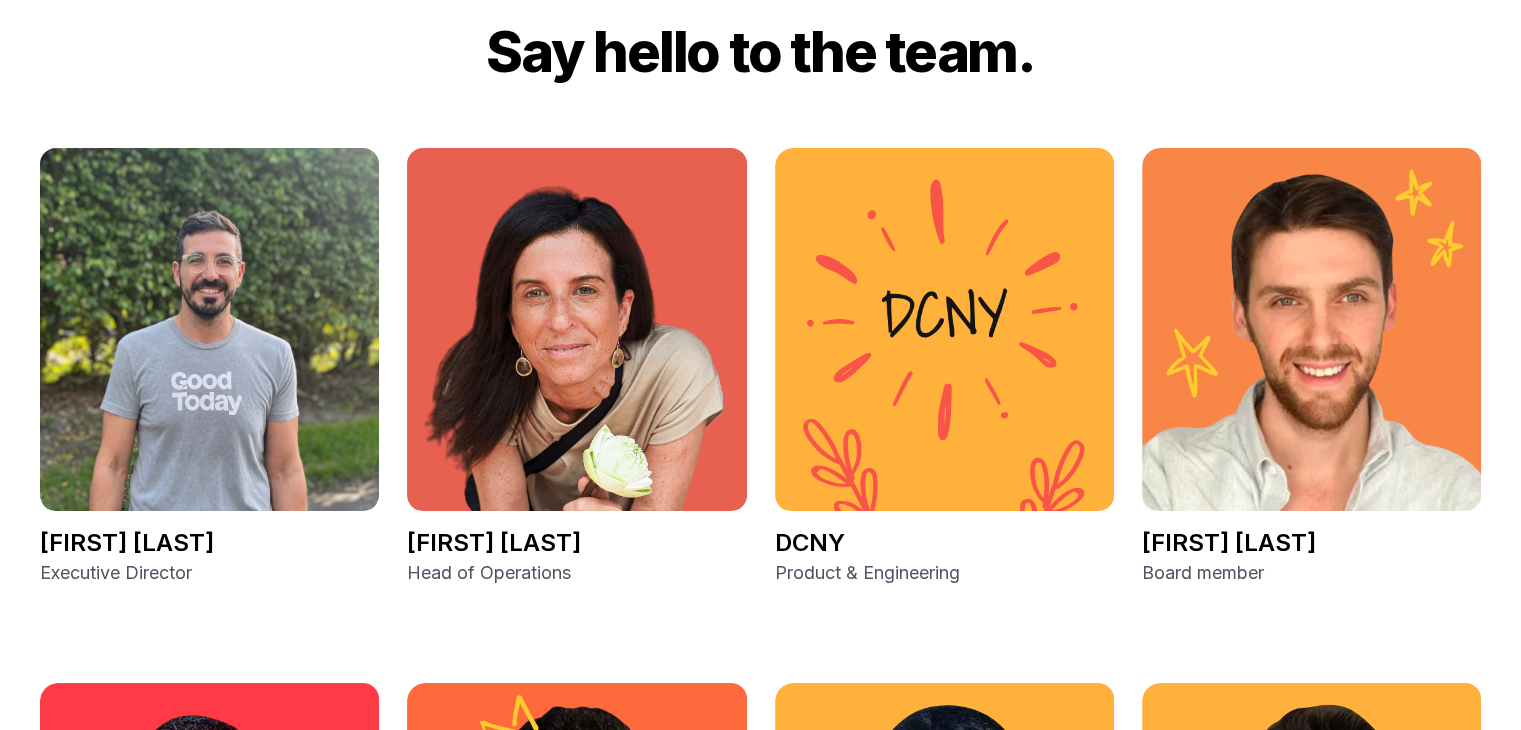 click at bounding box center (576, 329) 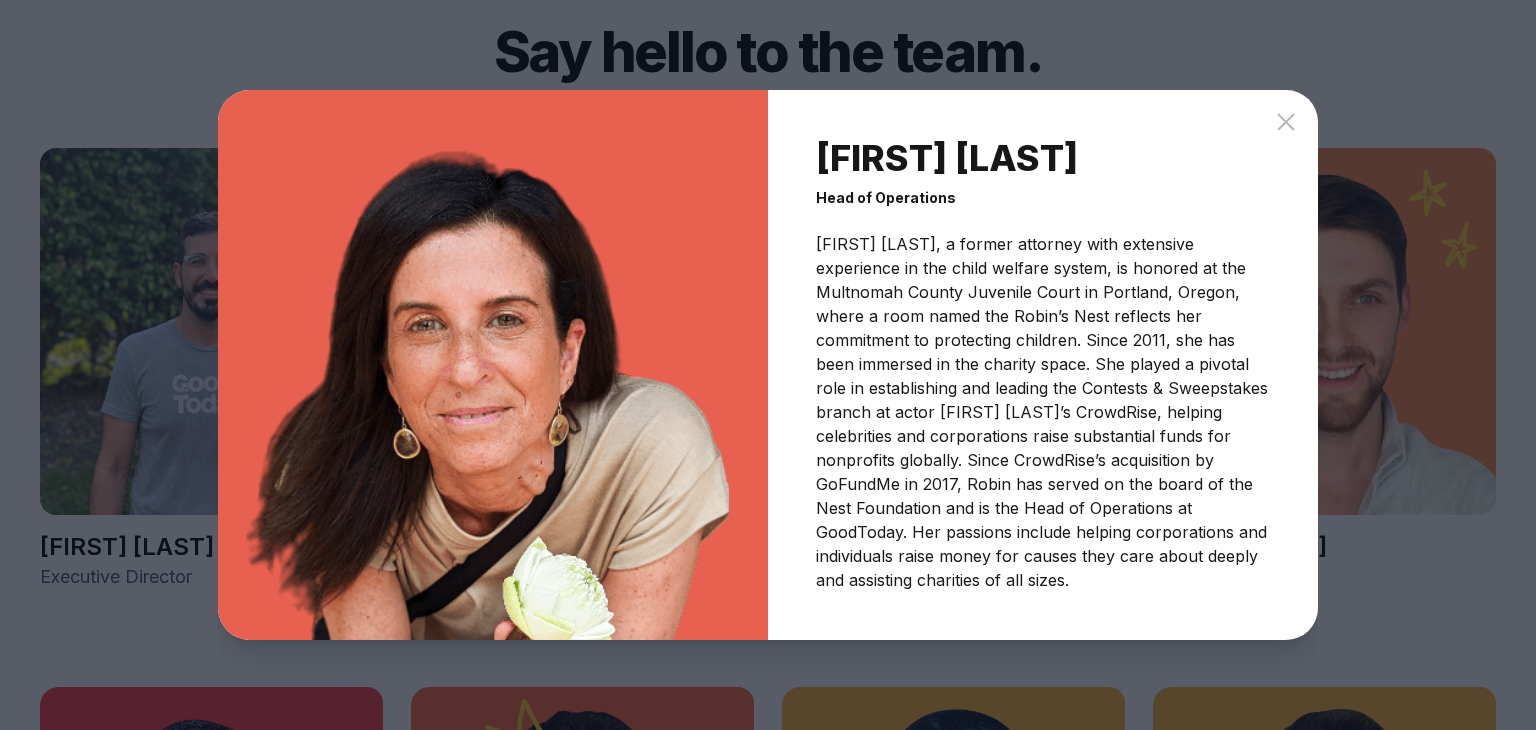 click 